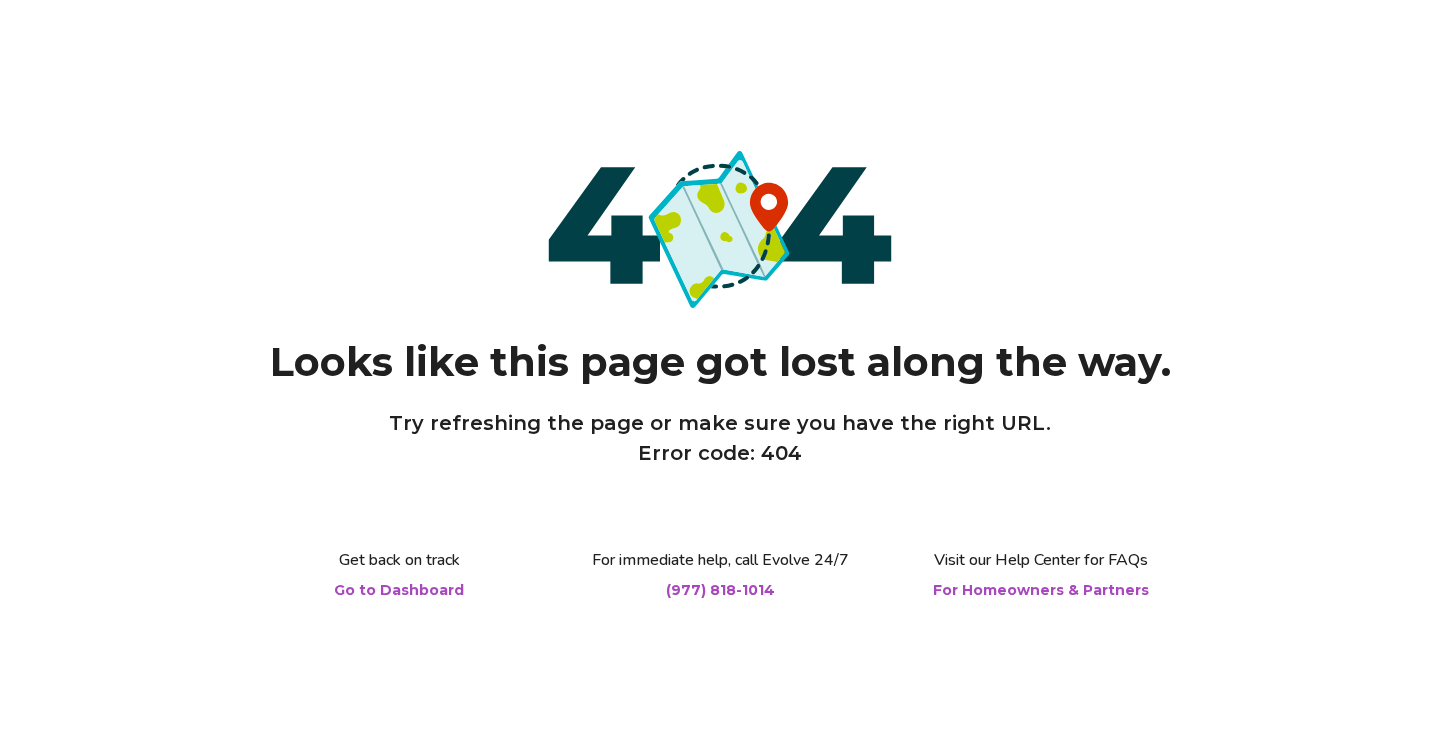 scroll, scrollTop: 0, scrollLeft: 0, axis: both 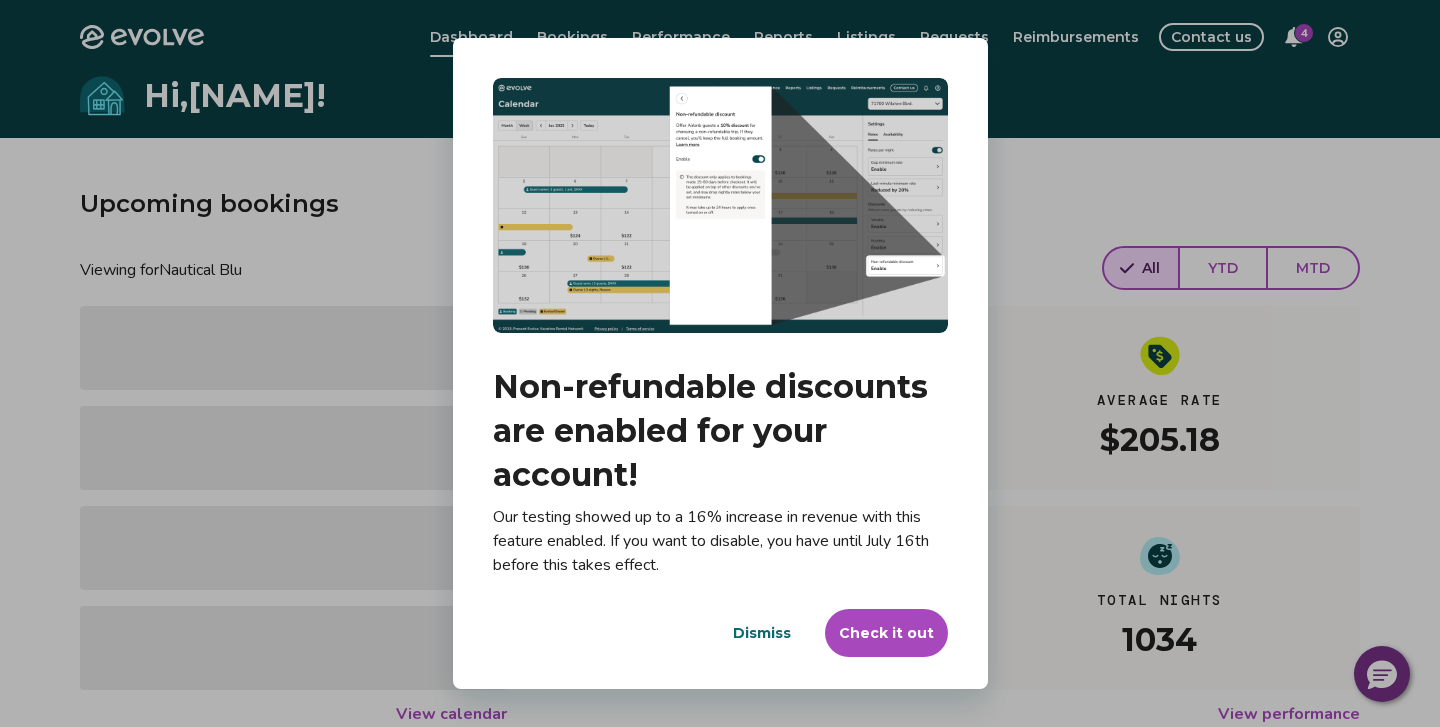 click on "Dismiss" at bounding box center (762, 633) 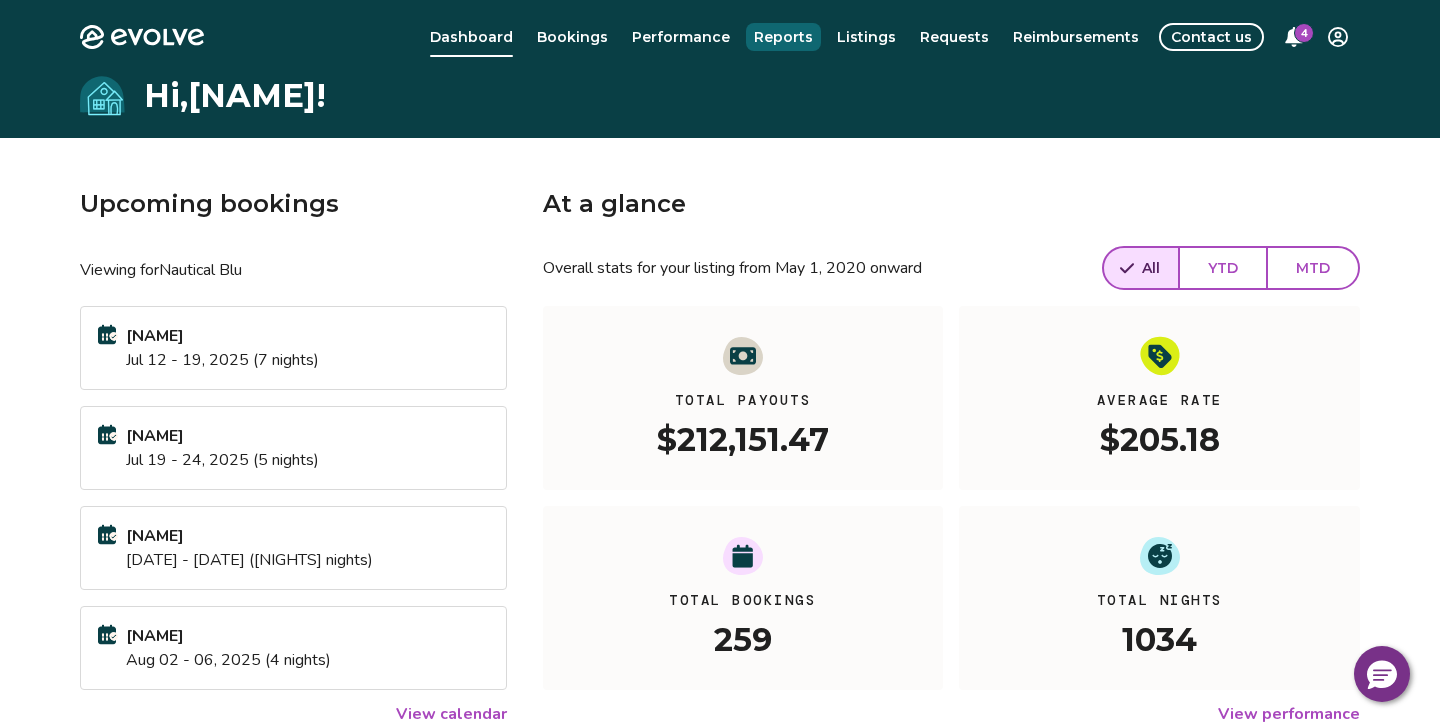 click on "Reports" at bounding box center [783, 37] 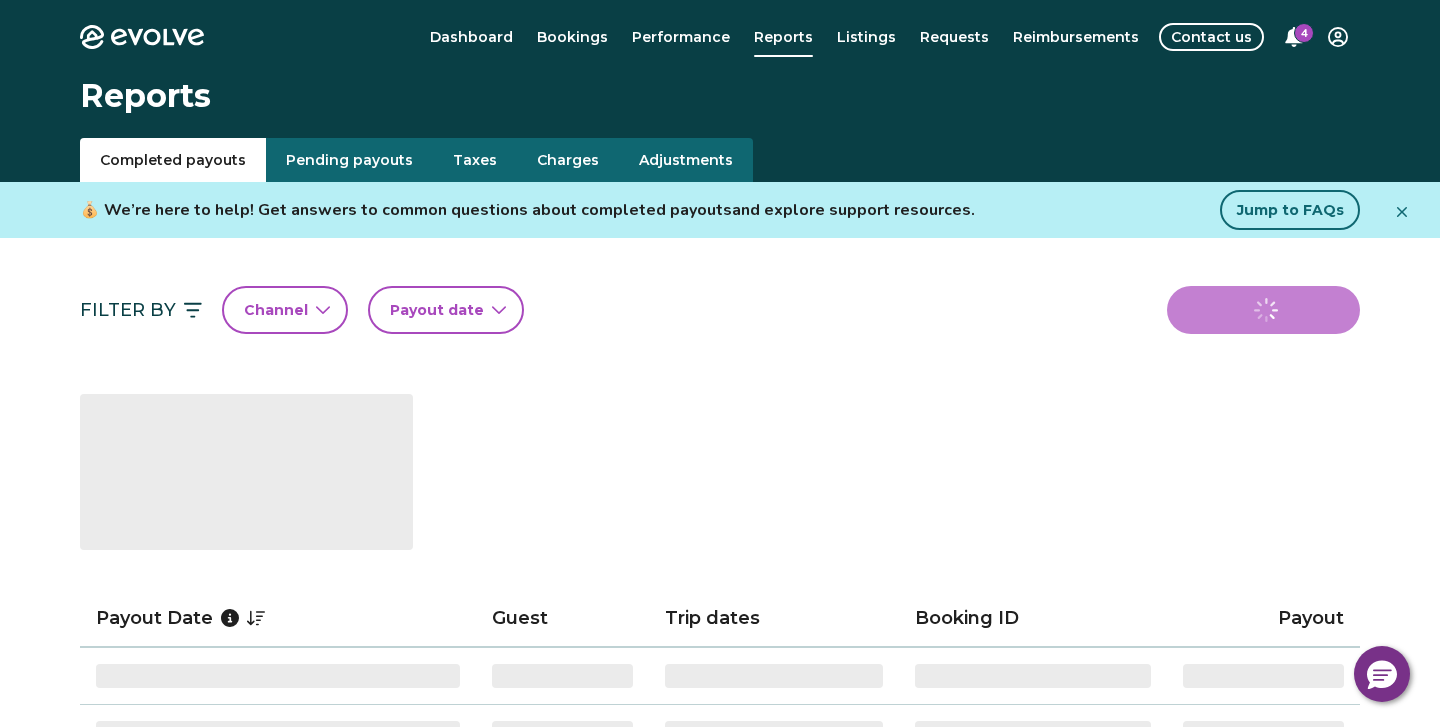 click on "Taxes" at bounding box center [475, 160] 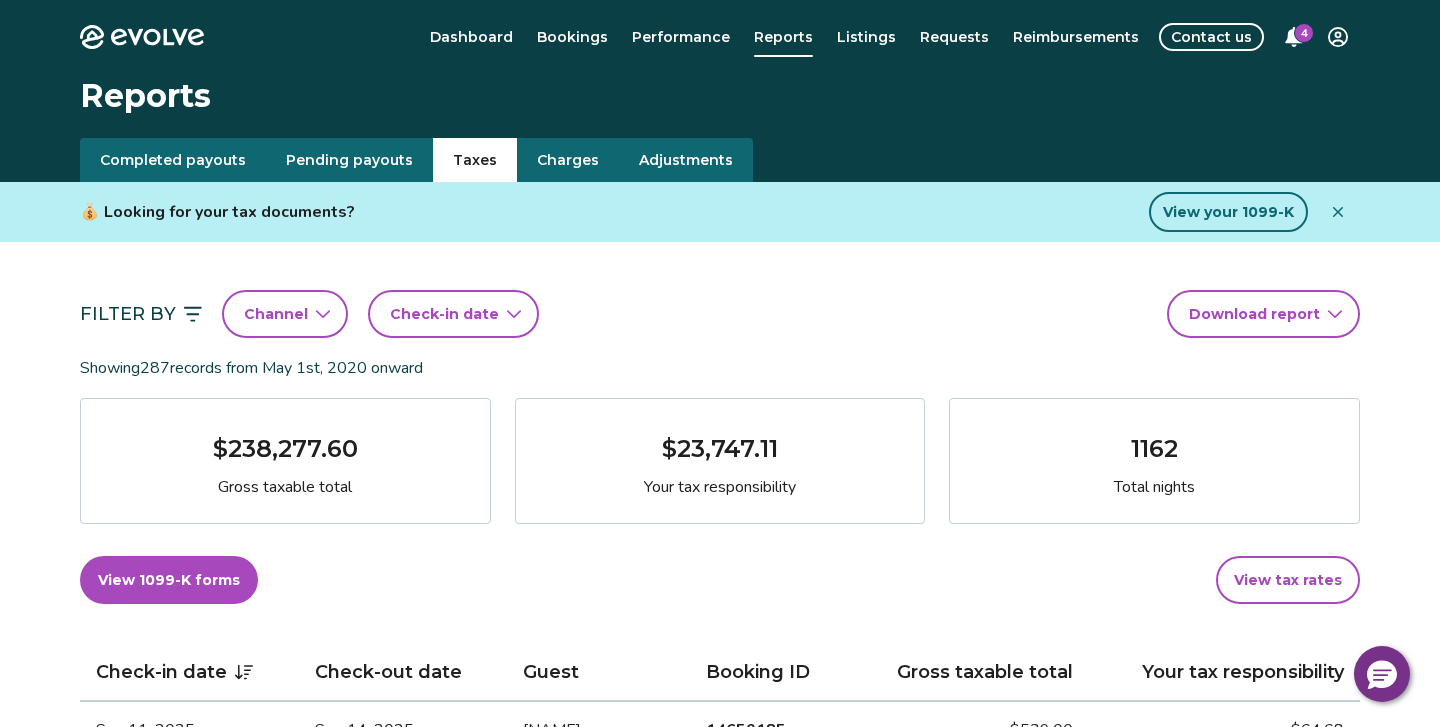 click on "Check-in date" at bounding box center (444, 314) 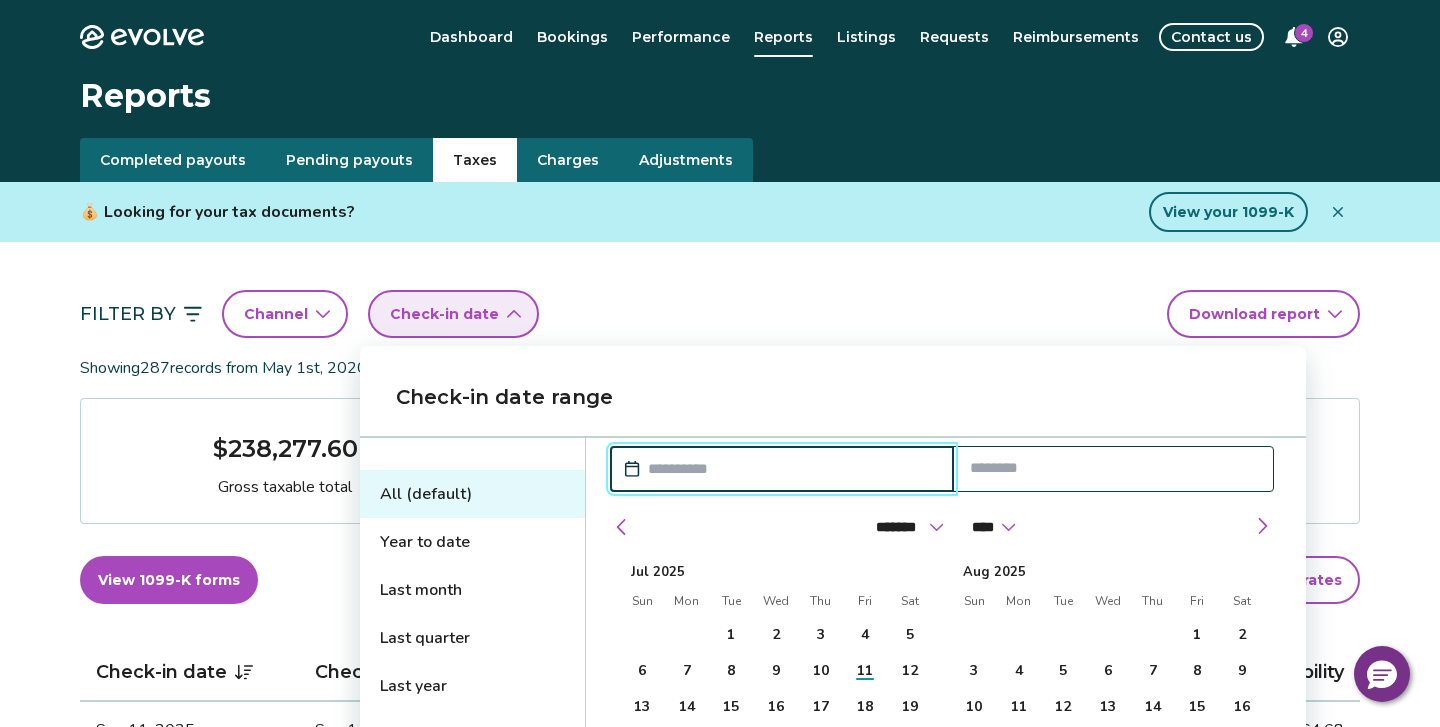 click at bounding box center (782, 469) 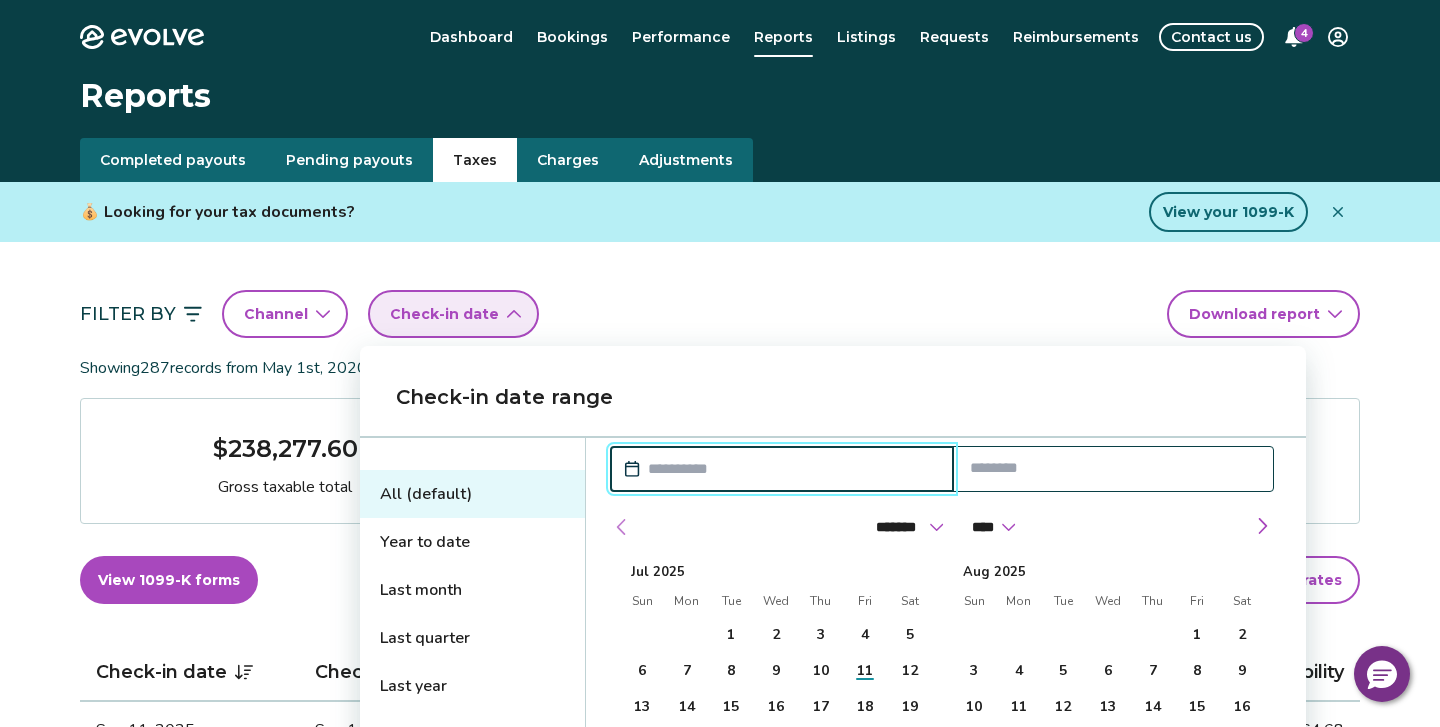click at bounding box center [622, 527] 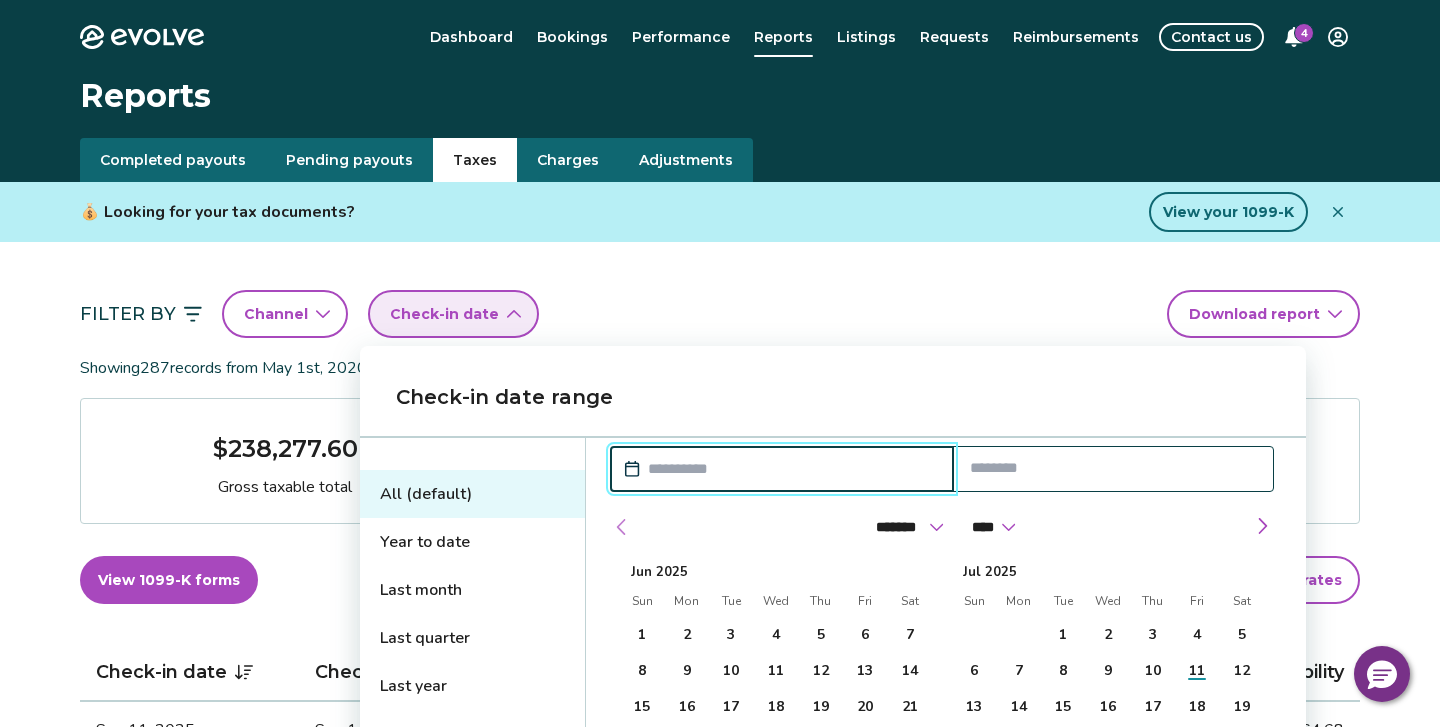 click at bounding box center (622, 527) 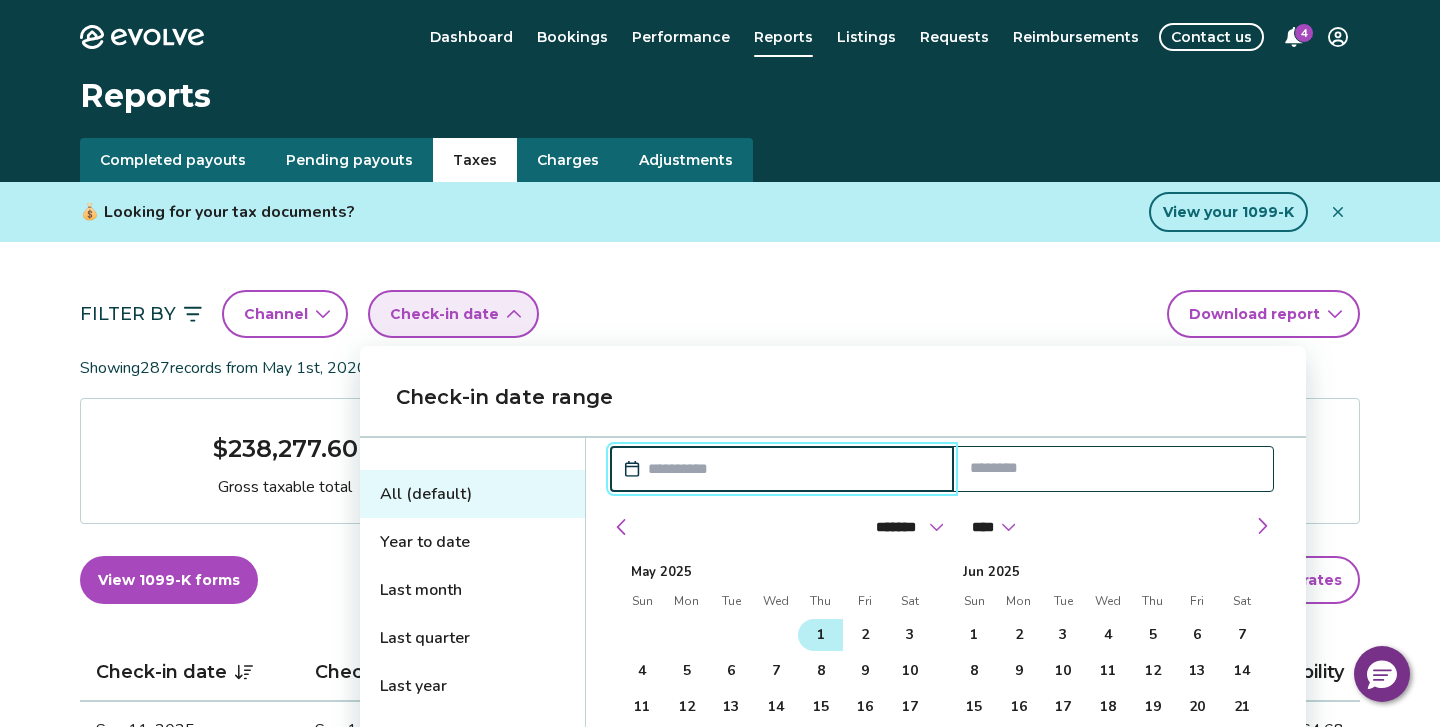 click on "1" at bounding box center (821, 635) 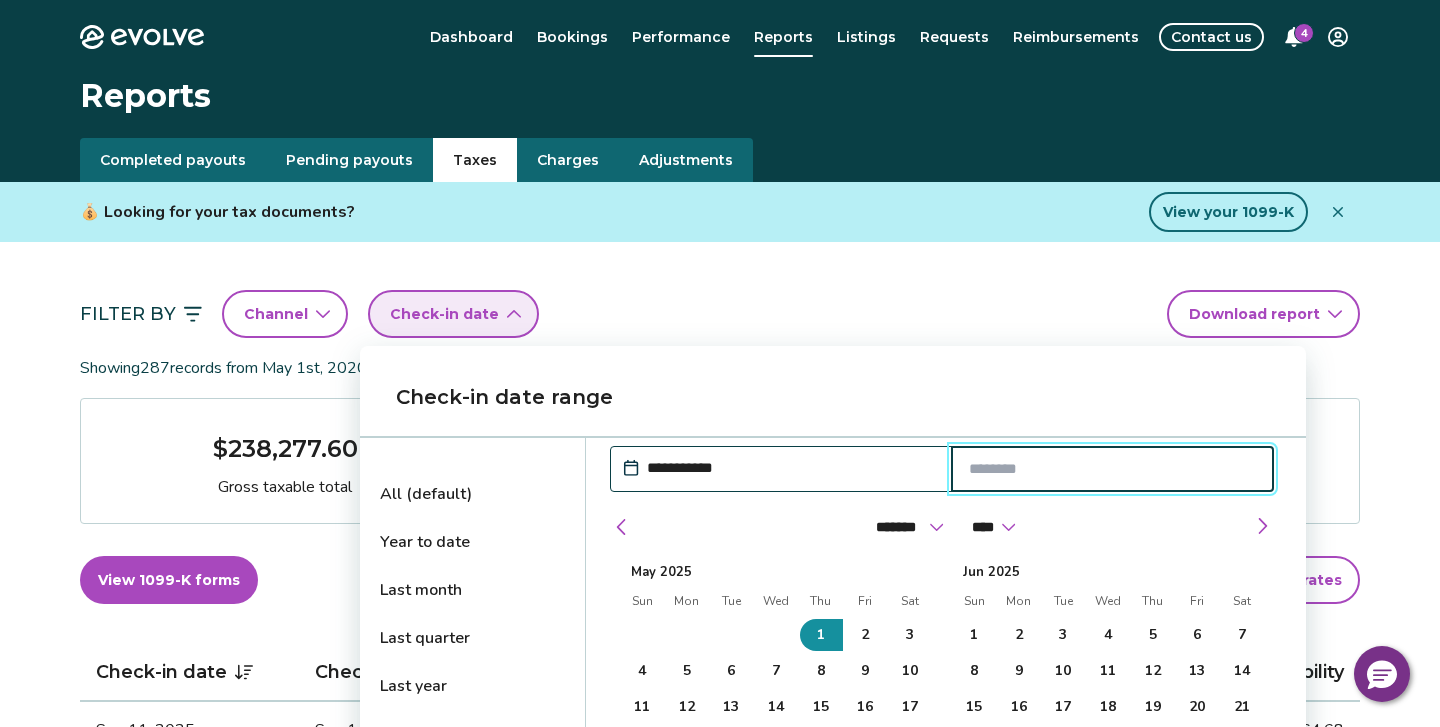 type on "**********" 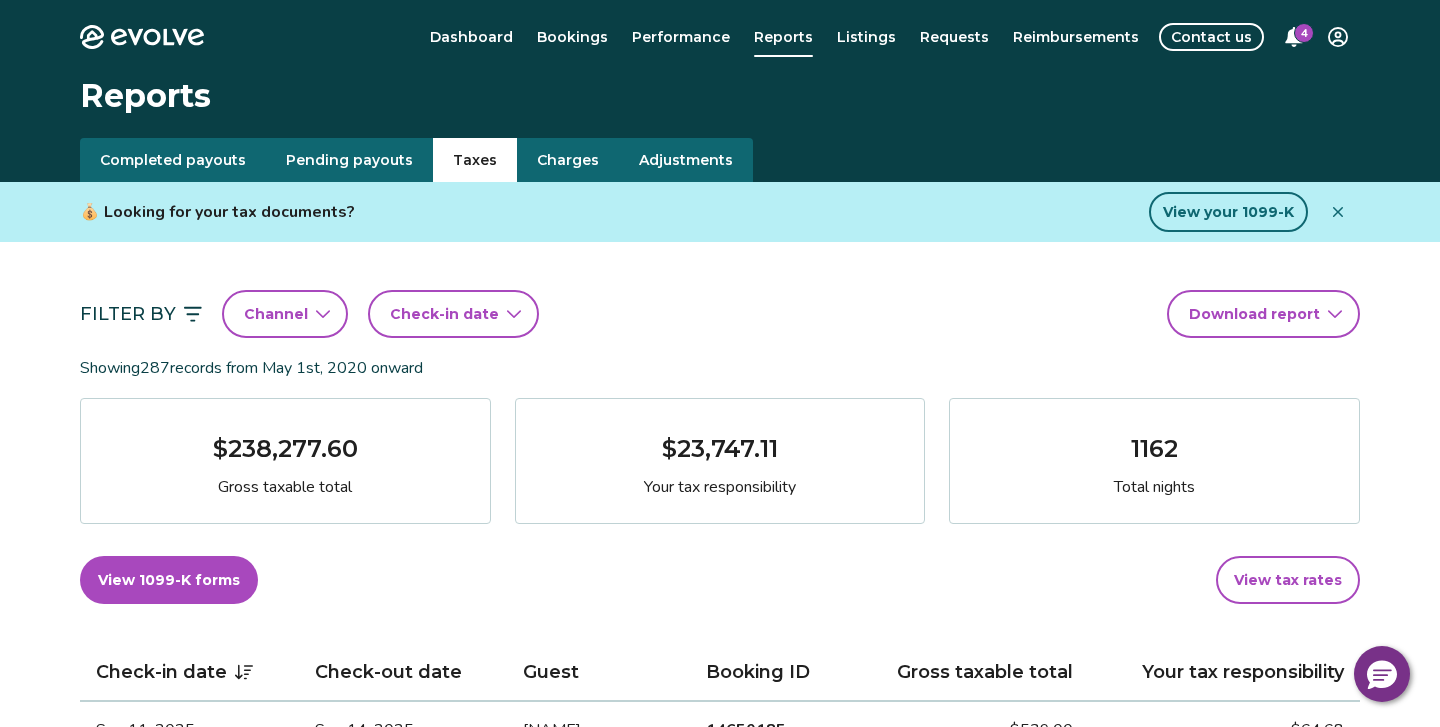 click on "Filter By  Channel Check-in date Download   report Showing  287  records    from [DATE] onward $[AMOUNT] Gross taxable total $[AMOUNT] Your tax responsibility 1162 Total nights View 1099-K forms View tax rates Check-in date Check-out date Guest Booking ID Gross taxable total Your tax responsibility [DATE] [DATE] [NAME] [BOOKING_ID] $[AMOUNT] $[AMOUNT] [DATE] [DATE] [NAME] [BOOKING_ID] $[AMOUNT] $[AMOUNT] [DATE] [DATE] [NAME] [BOOKING_ID] $[AMOUNT] $[AMOUNT] [DATE] [DATE] [NAME] [BOOKING_ID] $[AMOUNT] $[AMOUNT] [DATE] [DATE] [NAME] [BOOKING_ID] $[AMOUNT] $[AMOUNT] [DATE] [DATE] [NAME] [BOOKING_ID] $[AMOUNT] $[AMOUNT] [DATE] [DATE] [NAME] [BOOKING_ID] $[AMOUNT] $[AMOUNT] [DATE] [DATE] [NAME] [BOOKING_ID] $[AMOUNT] $[AMOUNT] [DATE] [DATE] [NAME] [BOOKING_ID] $[AMOUNT] $[AMOUNT] [DATE] [DATE] [NAME] [BOOKING_ID] $[AMOUNT] $[AMOUNT] [DATE] [DATE] [NAME] [BOOKING_ID] $[AMOUNT] $[AMOUNT] 1 2" at bounding box center [720, 1138] 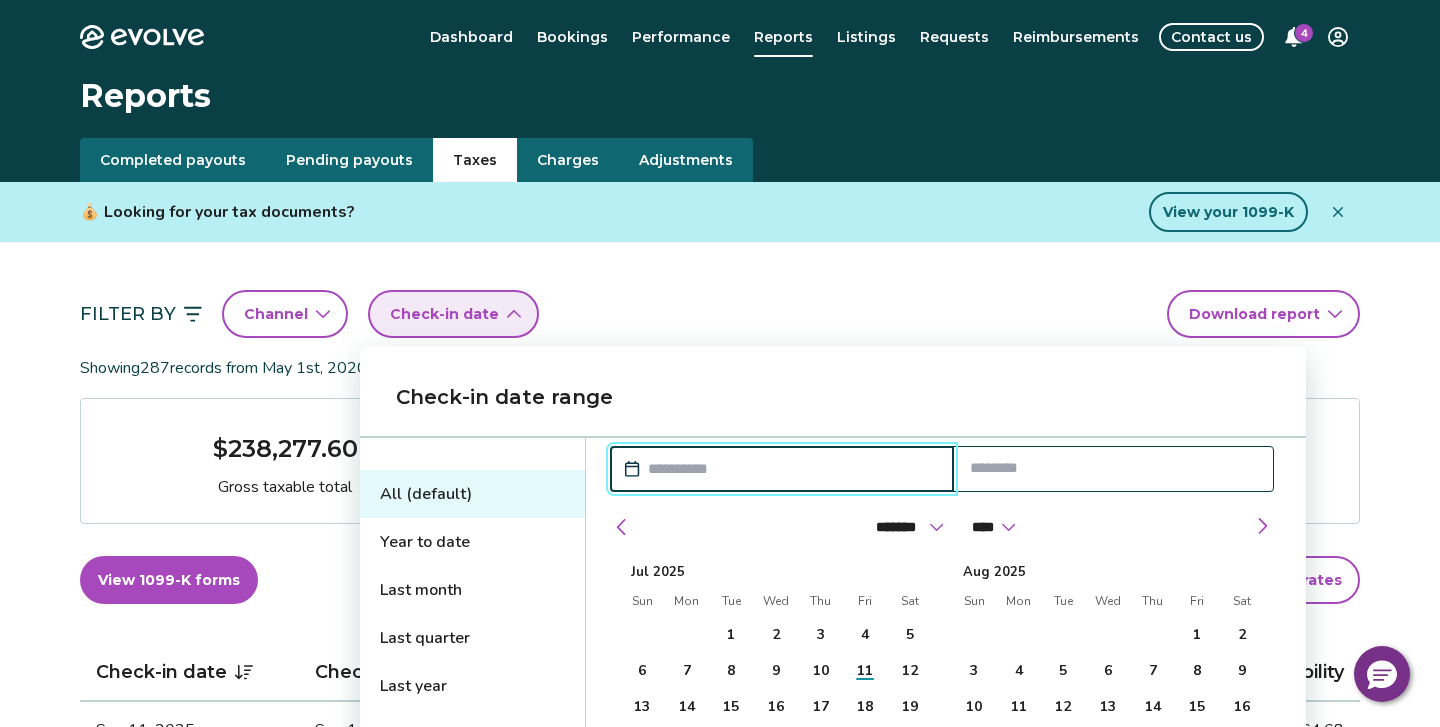 click on "Check-in date range All (default) Year to date Last month Last quarter Last year ******* ******** ***** ***** *** **** **** ****** ********* ******* ******** ******** **** **** **** **** **** **** **** **** **** **** **** **** **** **** **** **** **** **** **** **** **** **** **** **** **** **** Jul 2025 Sun Mon Tue Wed Thu Fri Sat 29 30 1 2 3 4 5 6 7 8 9 10 11 12 13 14 15 16 17 18 19 20 21 22 23 24 25 26 27 28 29 30 31 1 2 Aug 2025 Sun Mon Tue Wed Thu Fri Sat 27 28 29 30 31 1 2 3 4 5 6 7 8 9 10 11 12 13 14 15 16 17 18 19 20 21 22 23 24 25 26 27 28 29 30 31 1 2 3 4 5 6" at bounding box center (833, 645) 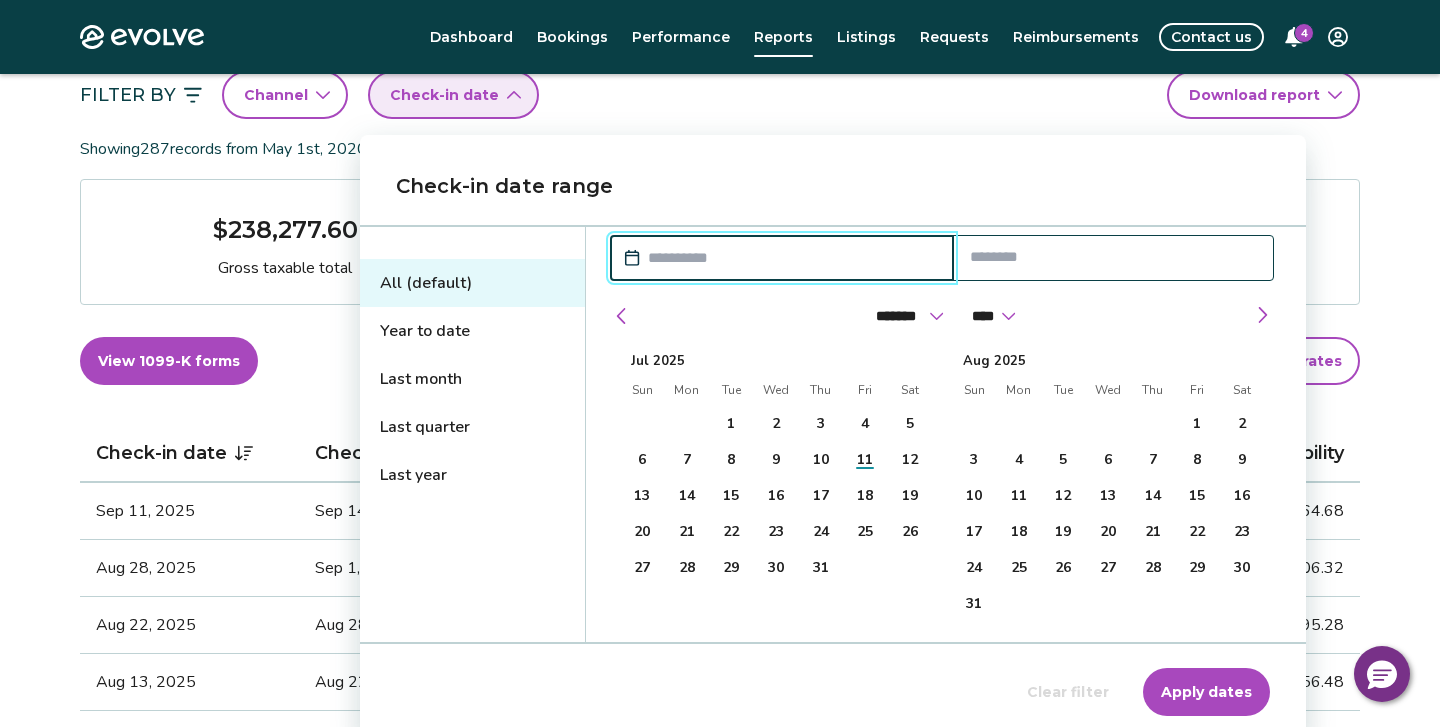 scroll, scrollTop: 250, scrollLeft: 0, axis: vertical 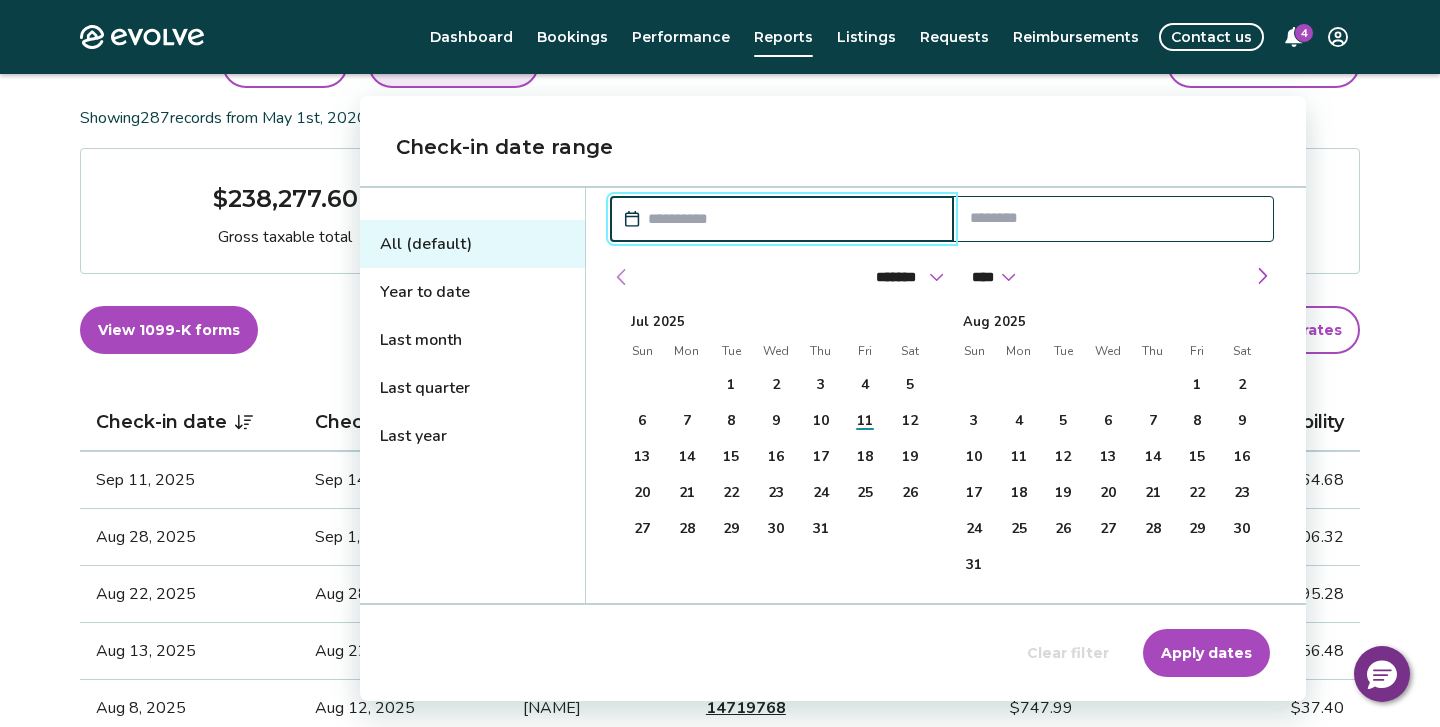 click at bounding box center (622, 277) 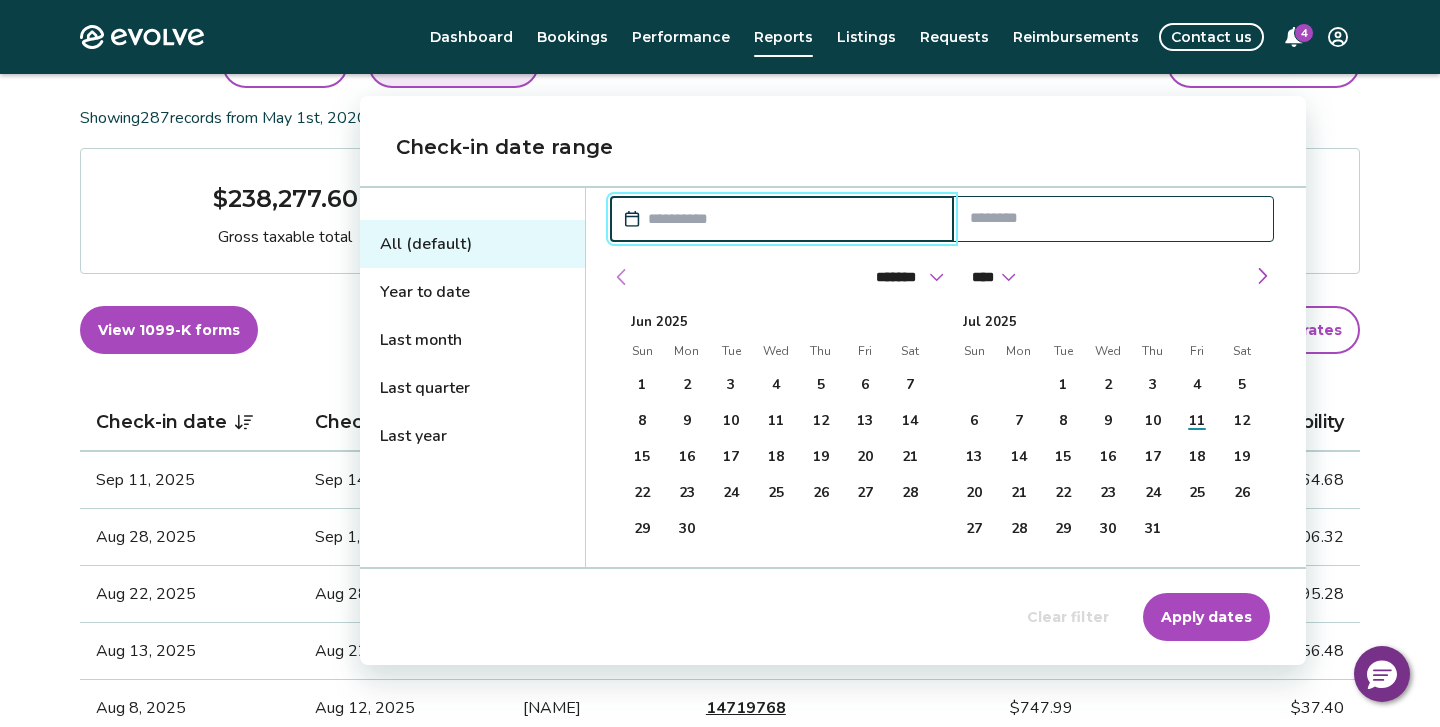 click at bounding box center [622, 277] 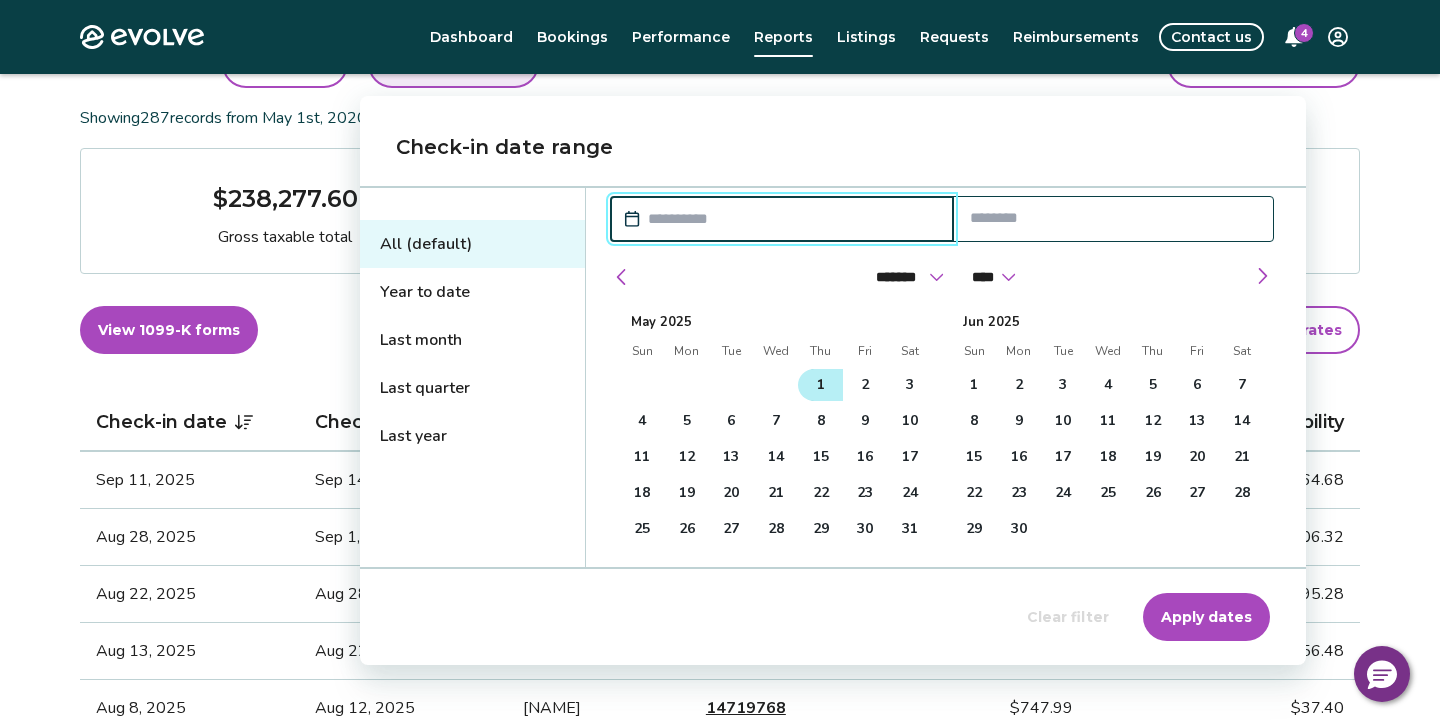 click on "1" at bounding box center (820, 385) 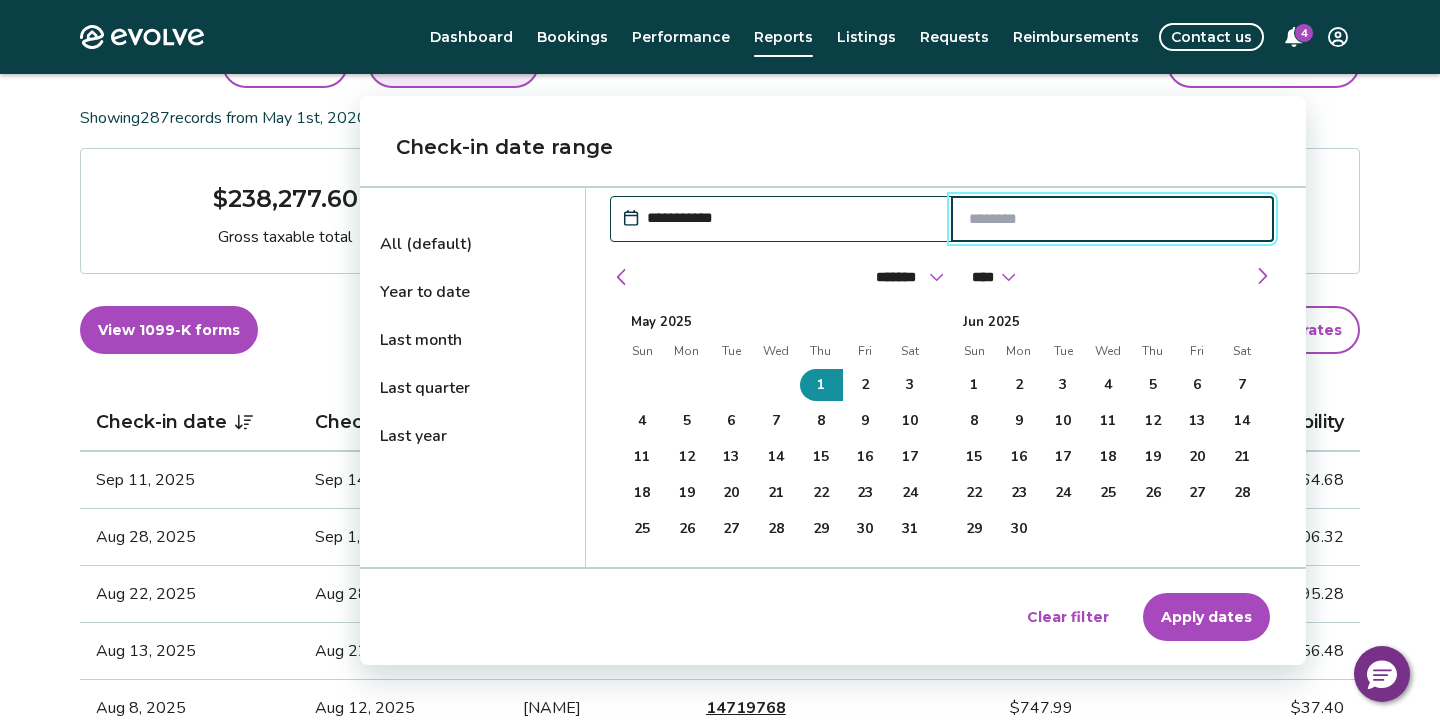 click at bounding box center [1113, 219] 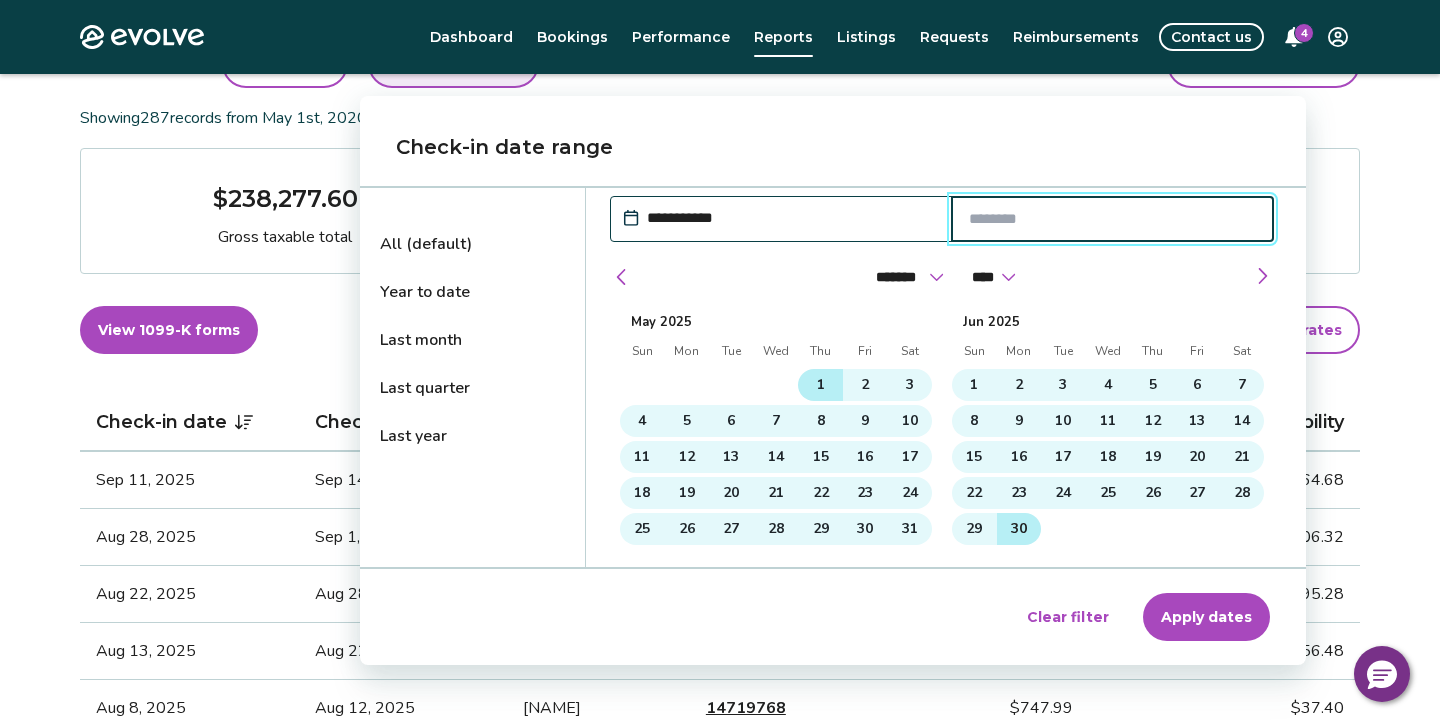 click on "30" at bounding box center (1019, 529) 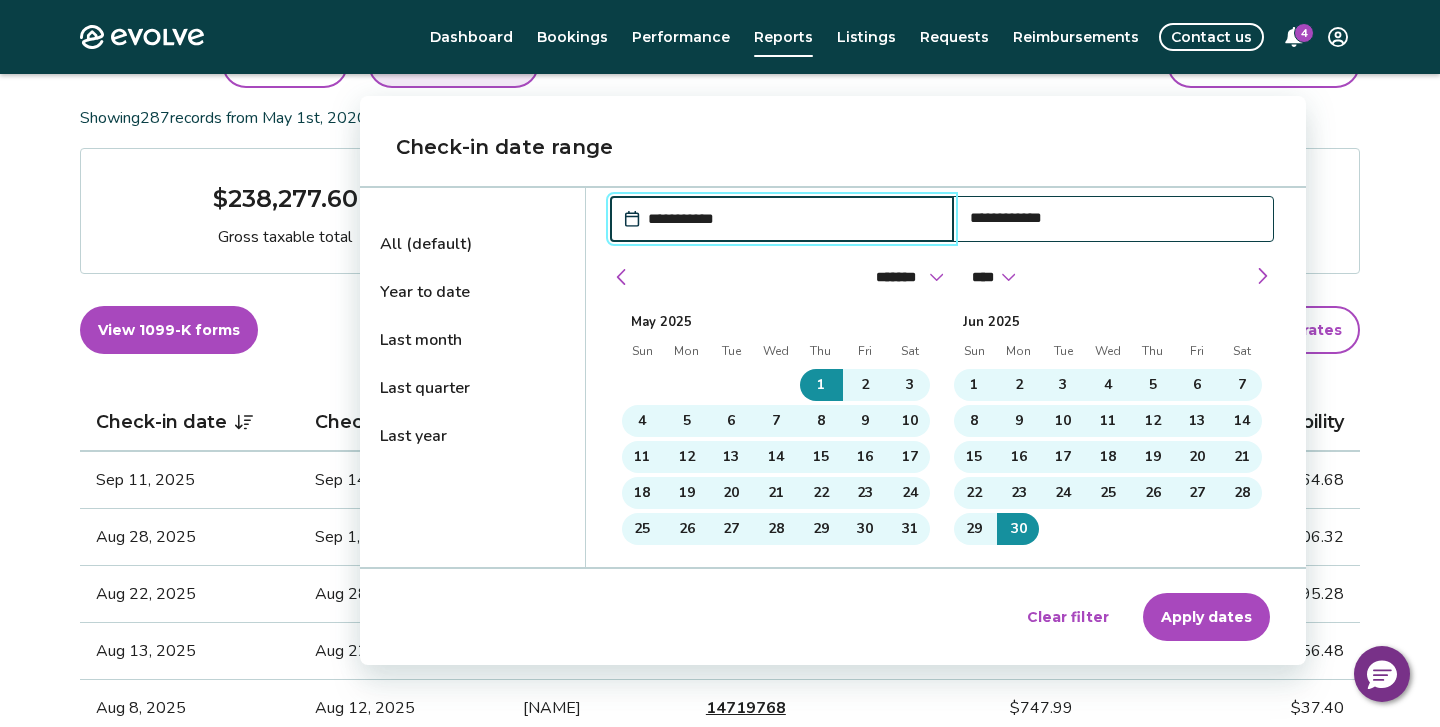 click on "Apply dates" at bounding box center [1206, 617] 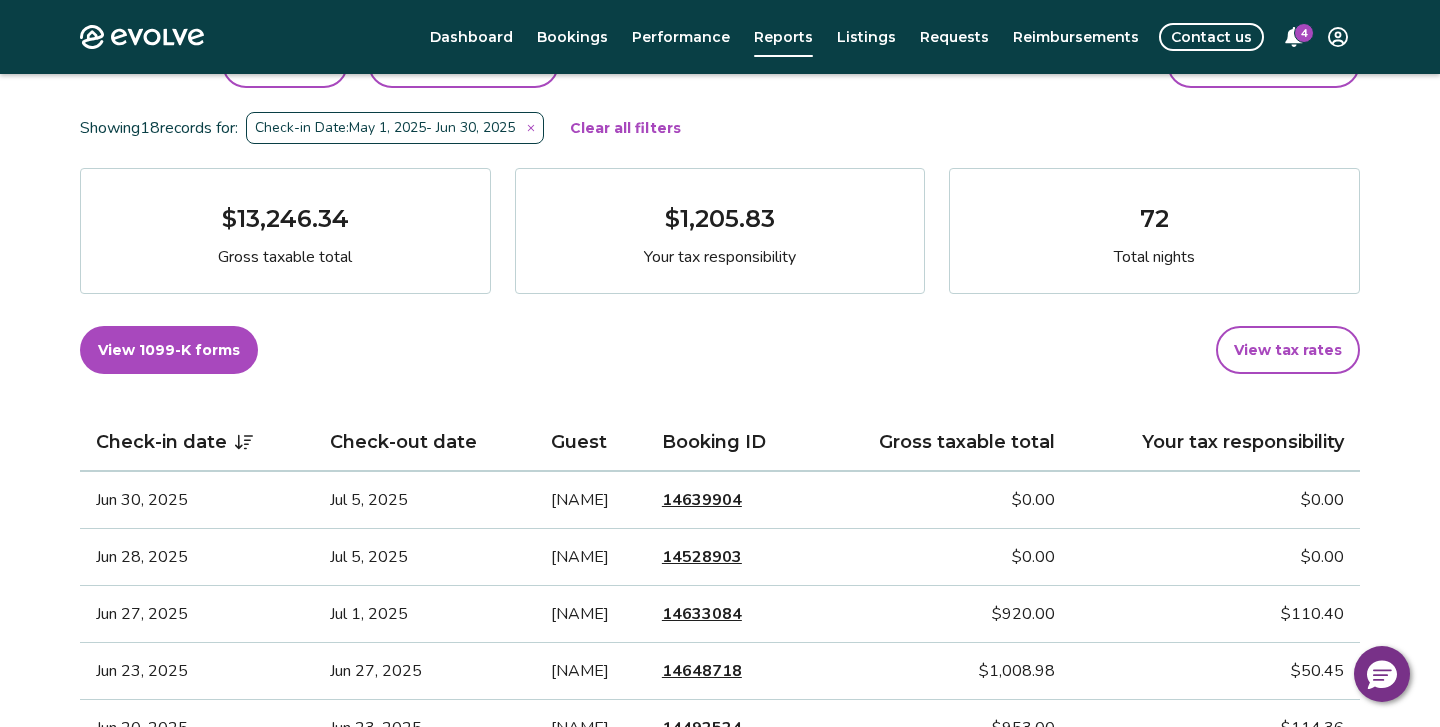 click on "Filter By  Channel Check-in date (1) Download   report Showing  18  records   for: Check-in Date: [DATE]  -   [DATE] Clear all filters $[AMOUNT] Gross taxable total $[AMOUNT] Your tax responsibility 72 Total nights View 1099-K forms View tax rates Check-in date Check-out date Guest Booking ID Gross taxable total Your tax responsibility [DATE] [DATE] [NAME] [BOOKING_ID] $[AMOUNT] $[AMOUNT] [DATE] [DATE] [NAME] [BOOKING_ID] $[AMOUNT] $[AMOUNT] [DATE] [DATE] [NAME] [BOOKING_ID] $[AMOUNT] $[AMOUNT] [DATE] [DATE] [NAME] [BOOKING_ID] $[AMOUNT] $[AMOUNT] [DATE] [DATE] [NAME] [BOOKING_ID] $[AMOUNT] $[AMOUNT] [DATE] [DATE] [NAME] [BOOKING_ID] $[AMOUNT] $[AMOUNT] [DATE] [DATE] [NAME] [BOOKING_ID] $[AMOUNT] $[AMOUNT] [DATE] [DATE] [NAME] [BOOKING_ID] $[AMOUNT] $[AMOUNT] [DATE] [DATE] [NAME] [BOOKING_ID] $[AMOUNT] $[AMOUNT] [DATE] [DATE] [NAME] [BOOKING_ID] $[AMOUNT] $[AMOUNT] [DATE] [DATE] [NAME] [BOOKING_ID] $[AMOUNT] $[AMOUNT] [DATE] [DATE] [BOOKING_ID]" at bounding box center (720, 805) 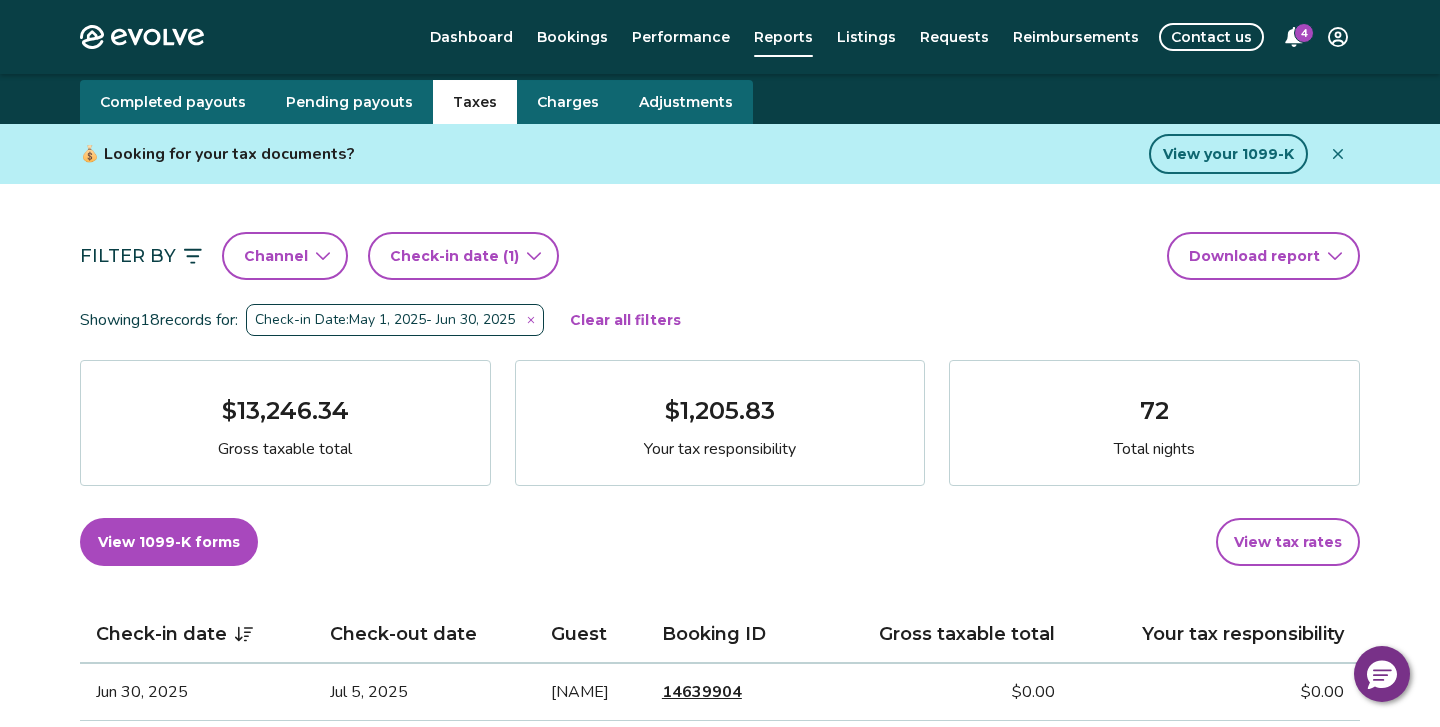 scroll, scrollTop: 50, scrollLeft: 0, axis: vertical 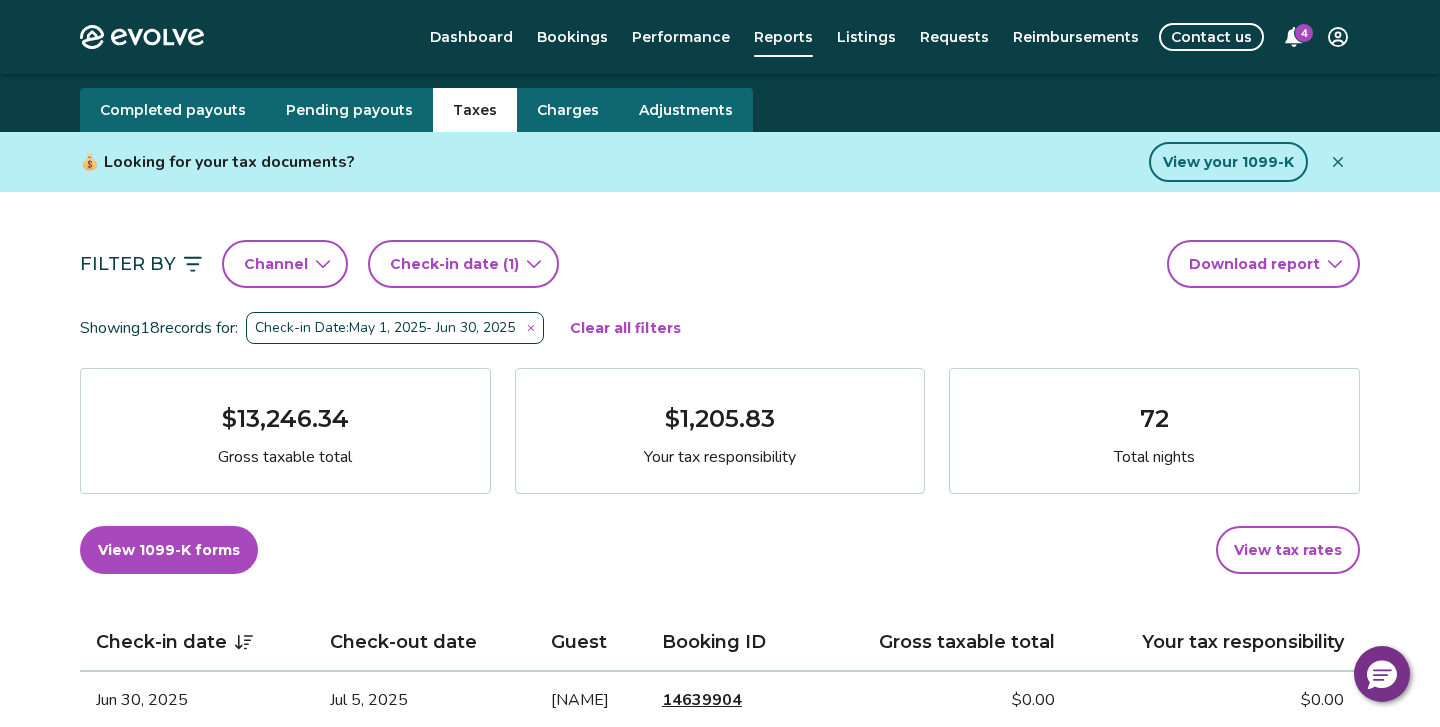 click on "Evolve Dashboard Bookings Performance Reports Listings Requests Reimbursements Contact us 4 Reports Completed payouts Pending payouts Taxes Charges Adjustments 💰 Looking for your tax documents? View your 1099-K Filter By  Channel Check-in date (1) Download   report Showing  18  records   for: Check-in Date: [DATE]  -   [DATE] Clear all filters $[AMOUNT] Gross taxable total $[AMOUNT] Your tax responsibility 72 Total nights View 1099-K forms View tax rates Check-in date Check-out date Guest Booking ID Gross taxable total Your tax responsibility [DATE] [DATE] [NAME] [BOOKING_ID] $[AMOUNT] $[AMOUNT] [DATE] [DATE] [NAME] [BOOKING_ID] $[AMOUNT] $[AMOUNT] [DATE] [DATE] [NAME] [BOOKING_ID] $[AMOUNT] $[AMOUNT] [DATE] [DATE] [NAME] [BOOKING_ID] $[AMOUNT] $[AMOUNT] [DATE] [DATE] [NAME] [BOOKING_ID] $[AMOUNT] $[AMOUNT] [DATE] [DATE] [NAME] [BOOKING_ID] $[AMOUNT] $[AMOUNT] [DATE] [DATE] [NAME] [BOOKING_ID] $[AMOUNT] $[AMOUNT] [DATE] [DATE] [NAME] [BOOKING_ID] $[AMOUNT] $[AMOUNT] [DATE] [DATE] [NAME] [BOOKING_ID] $[AMOUNT] $[AMOUNT] [DATE] [DATE] [NAME] [BOOKING_ID] $[AMOUNT] $[AMOUNT] $[AMOUNT]" at bounding box center (720, 1231) 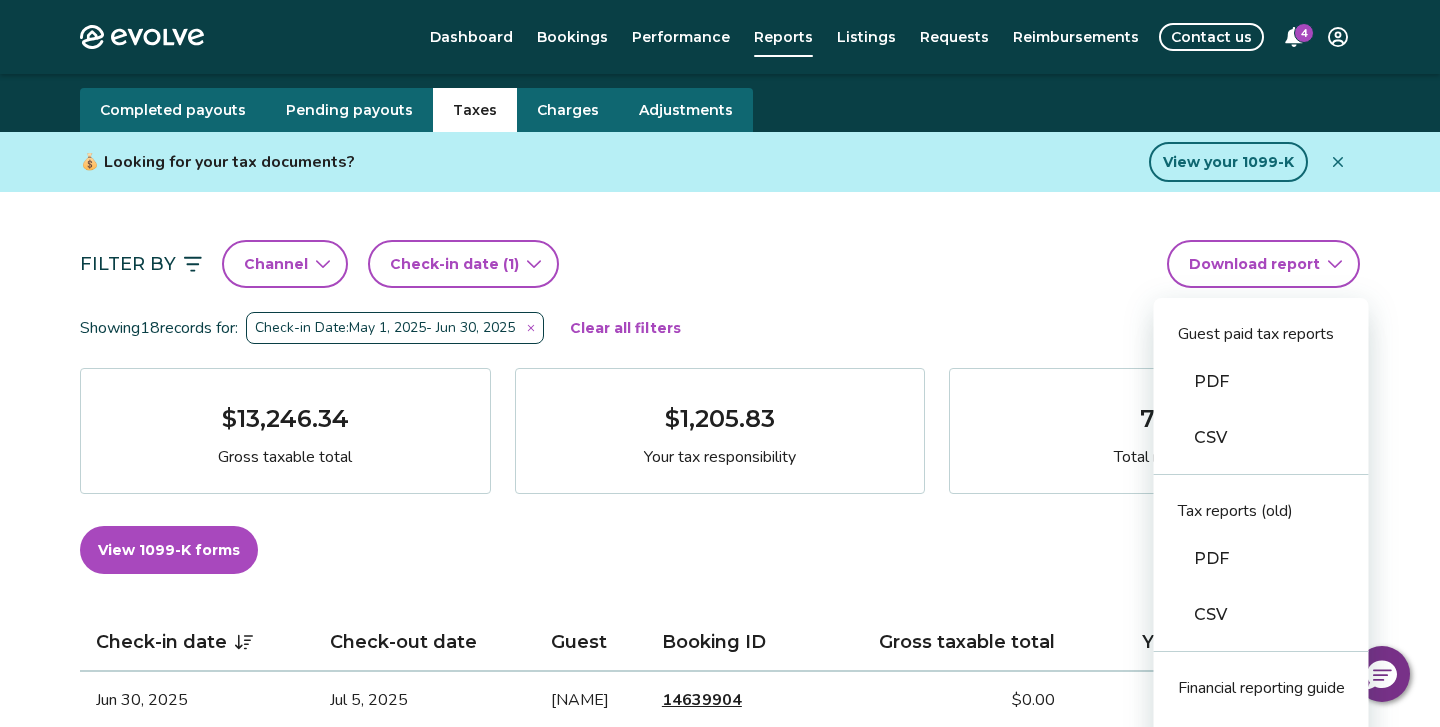 click on "PDF" at bounding box center (1261, 382) 